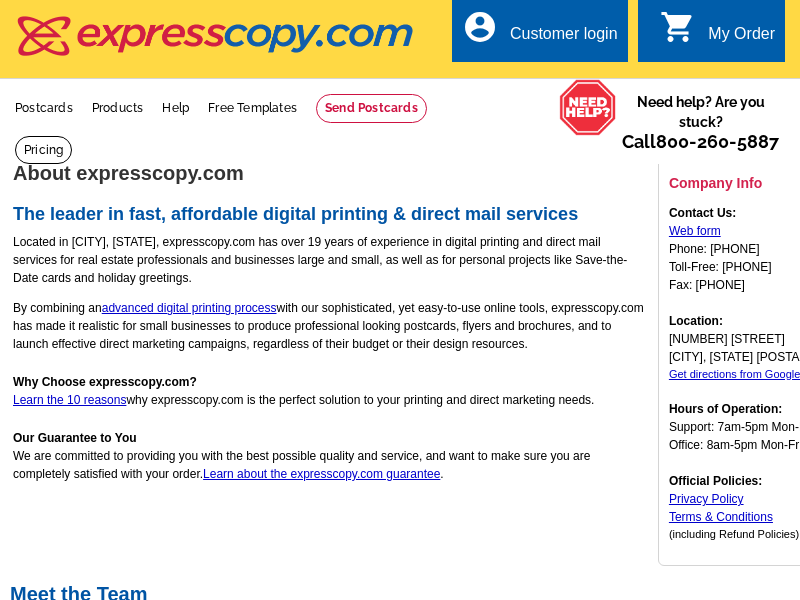 scroll, scrollTop: 0, scrollLeft: 0, axis: both 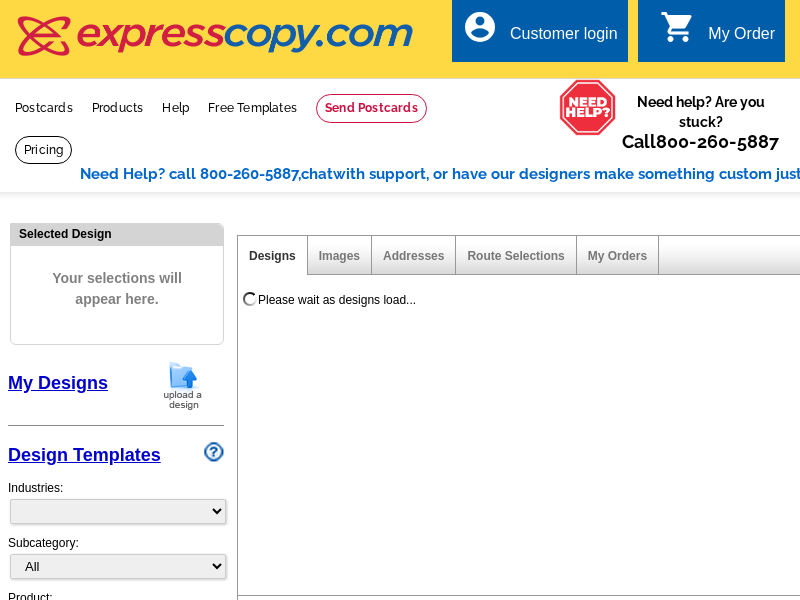 select on "785" 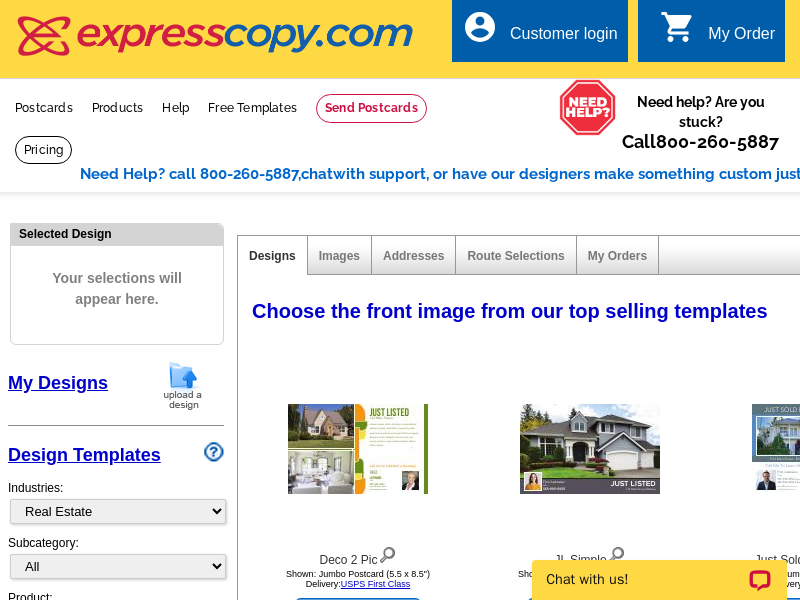 scroll, scrollTop: 0, scrollLeft: 0, axis: both 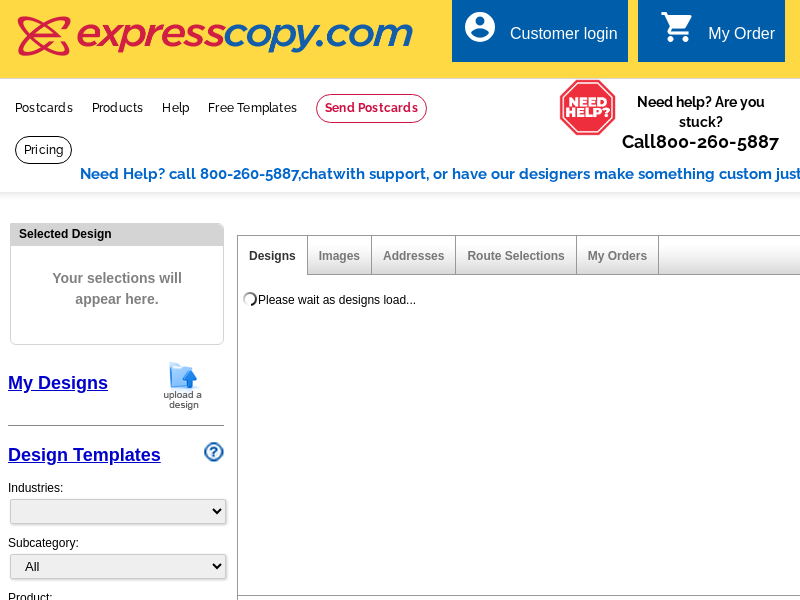 select on "785" 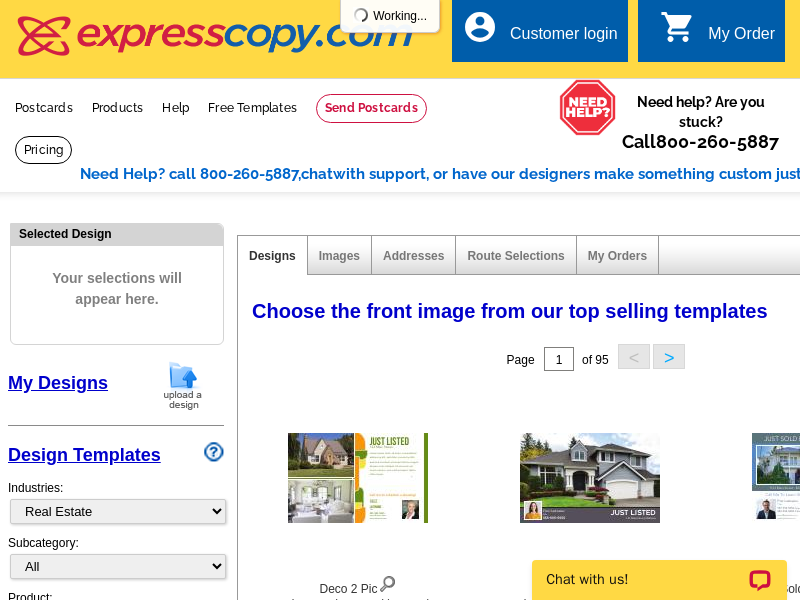 scroll, scrollTop: 0, scrollLeft: 0, axis: both 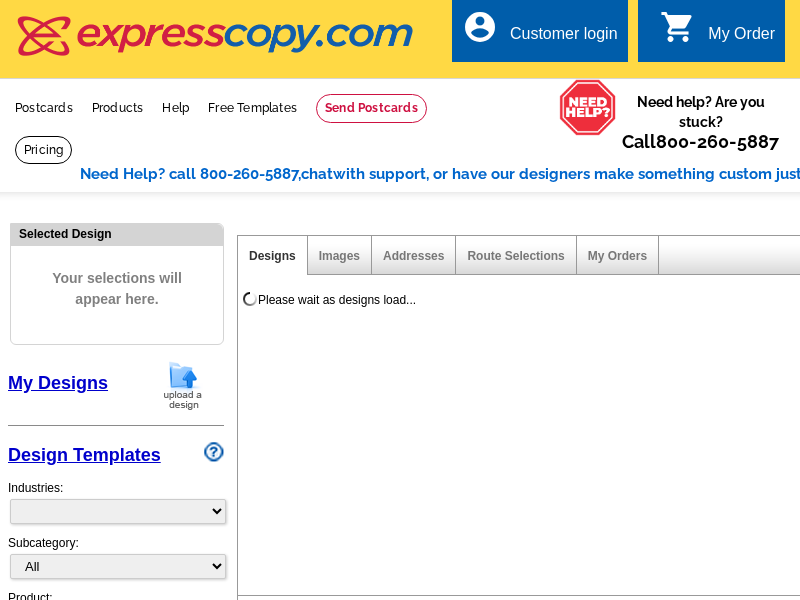 select on "785" 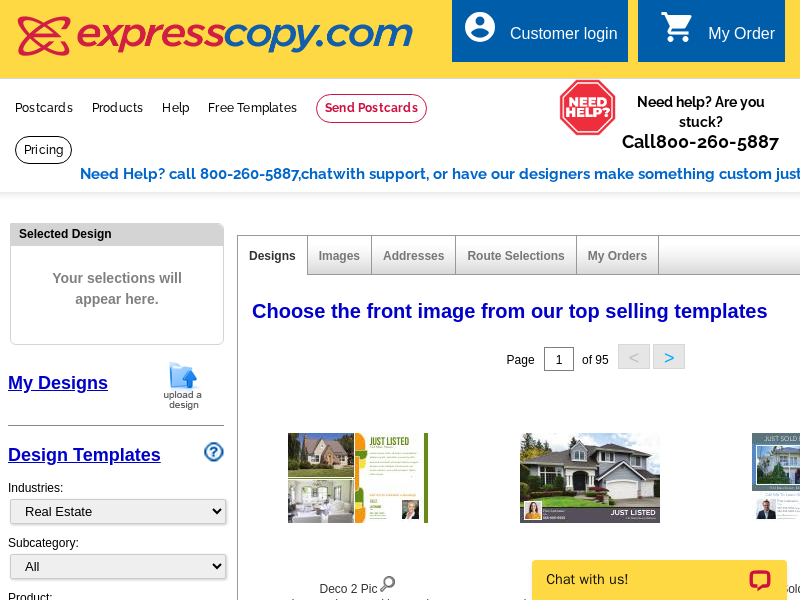scroll, scrollTop: 0, scrollLeft: 0, axis: both 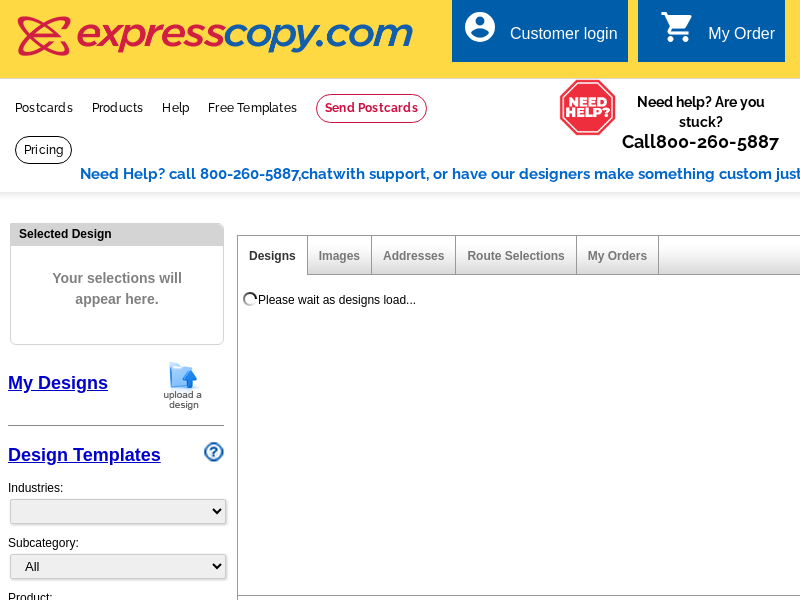 select on "785" 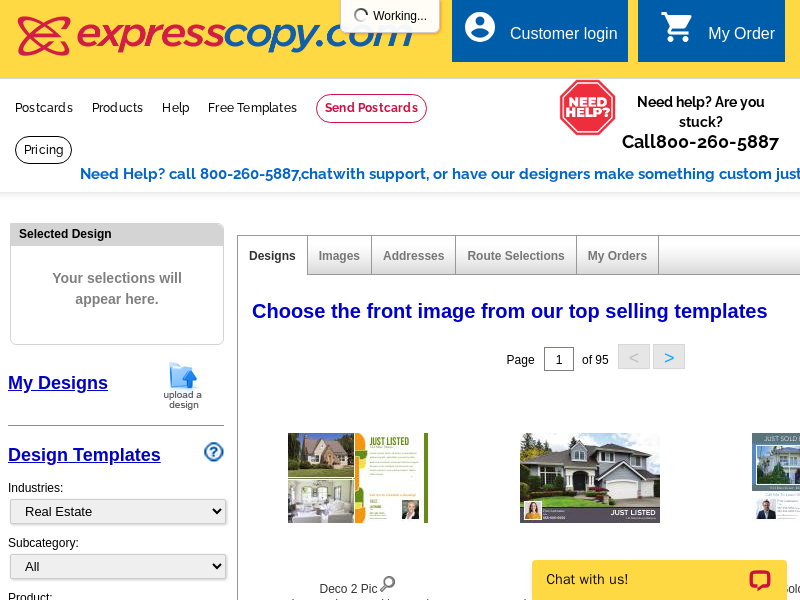 scroll, scrollTop: 0, scrollLeft: 0, axis: both 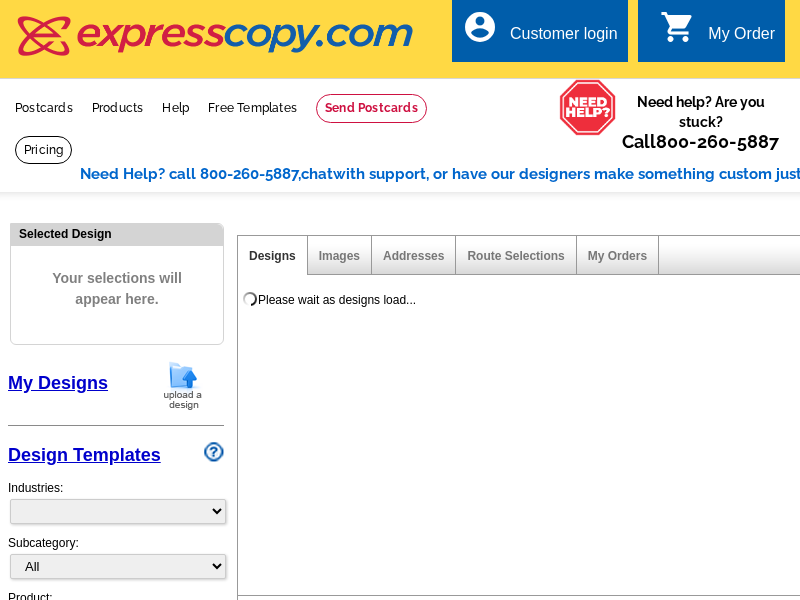 select on "785" 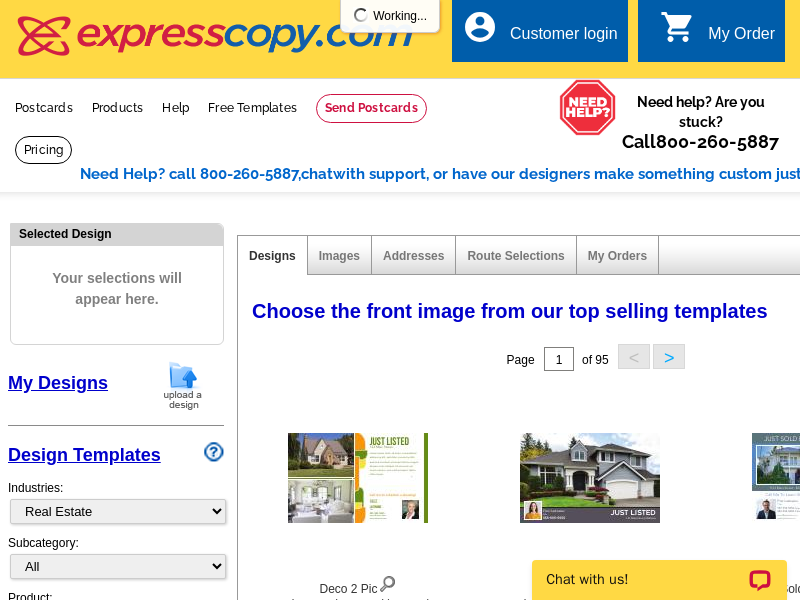 scroll, scrollTop: 0, scrollLeft: 0, axis: both 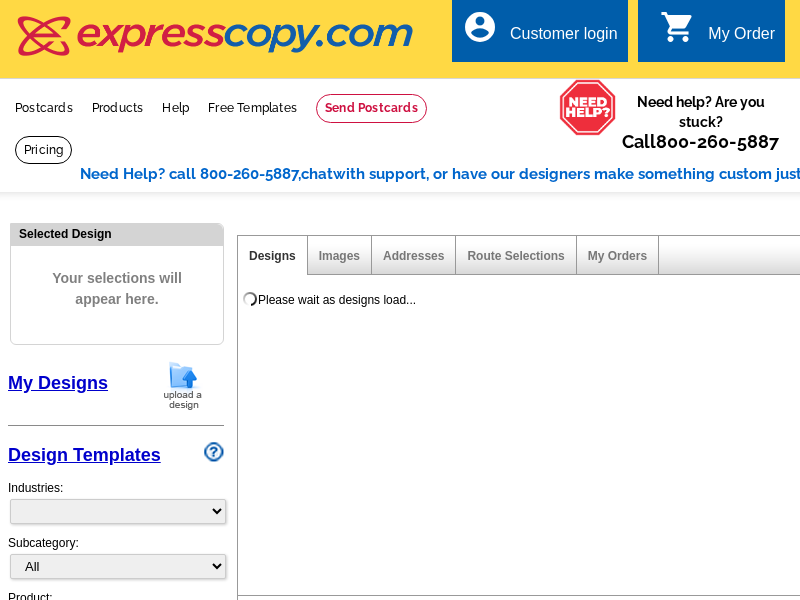select on "785" 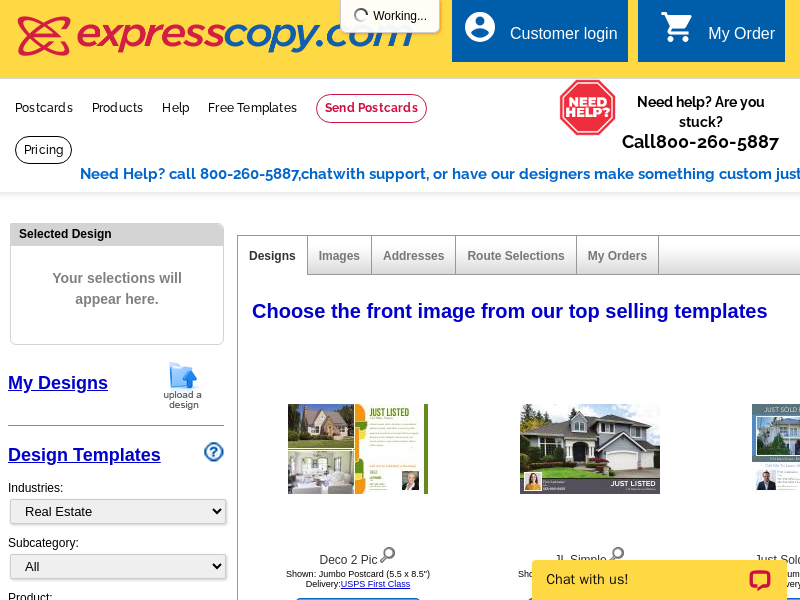 scroll, scrollTop: 0, scrollLeft: 0, axis: both 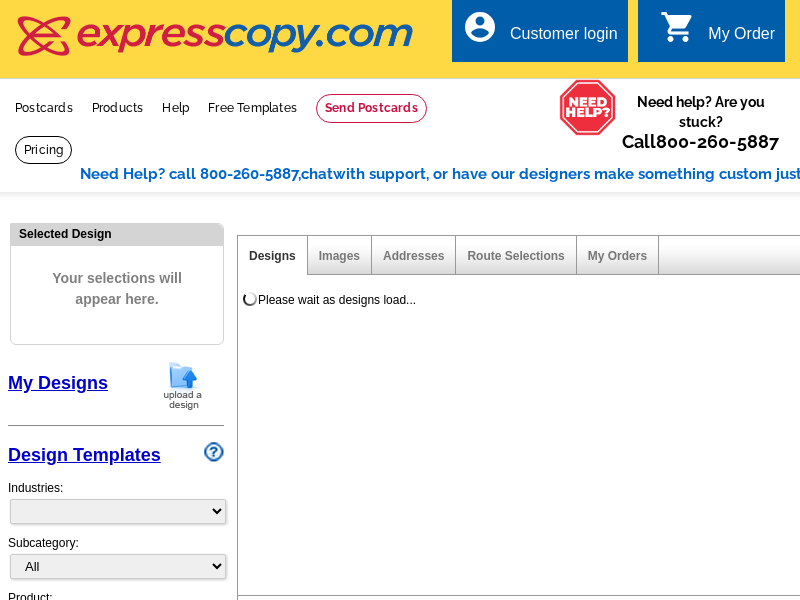 select on "785" 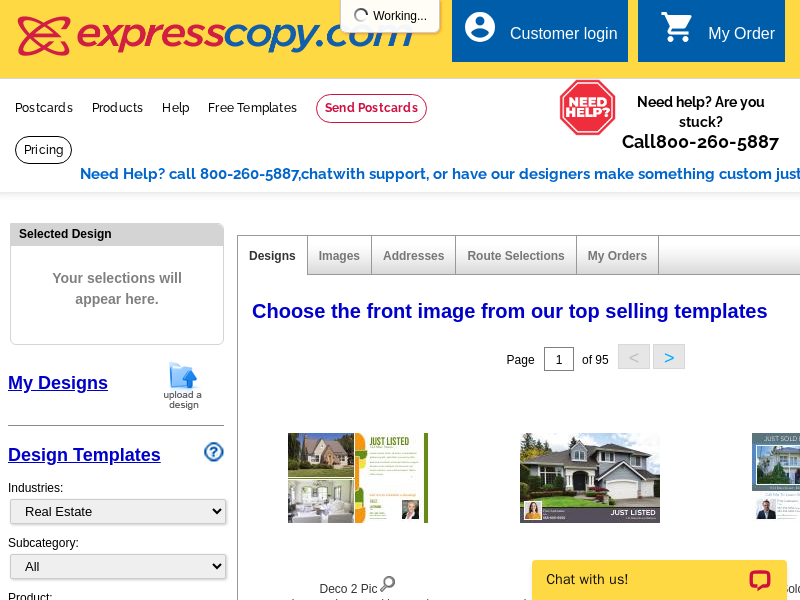 scroll, scrollTop: 0, scrollLeft: 0, axis: both 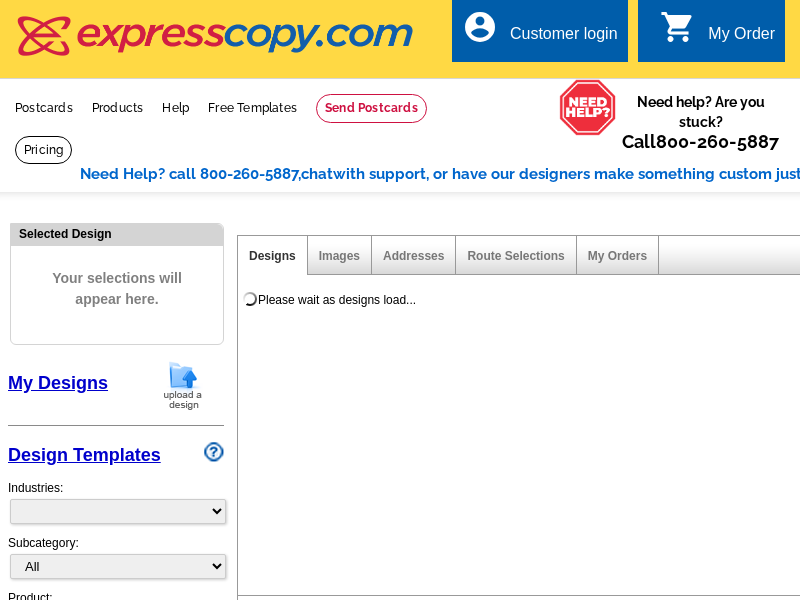 select on "785" 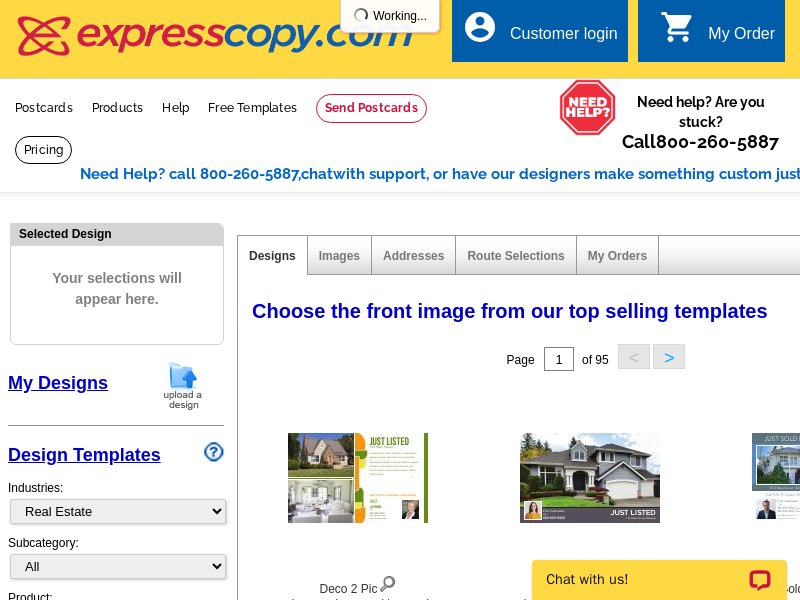 scroll, scrollTop: 0, scrollLeft: 0, axis: both 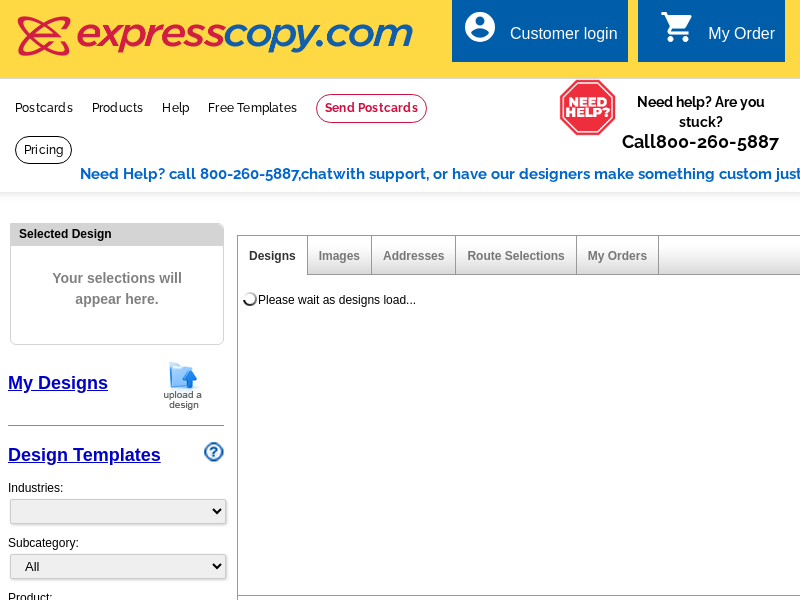 select on "785" 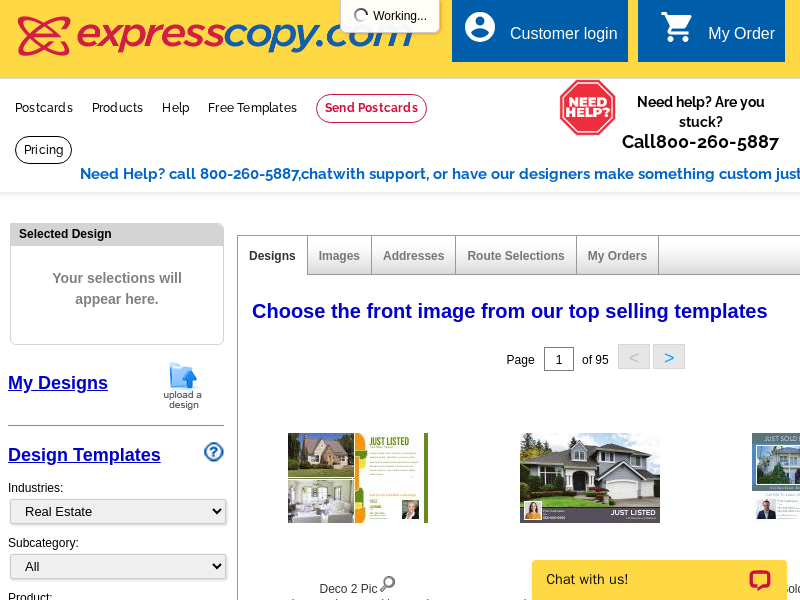 scroll, scrollTop: 0, scrollLeft: 0, axis: both 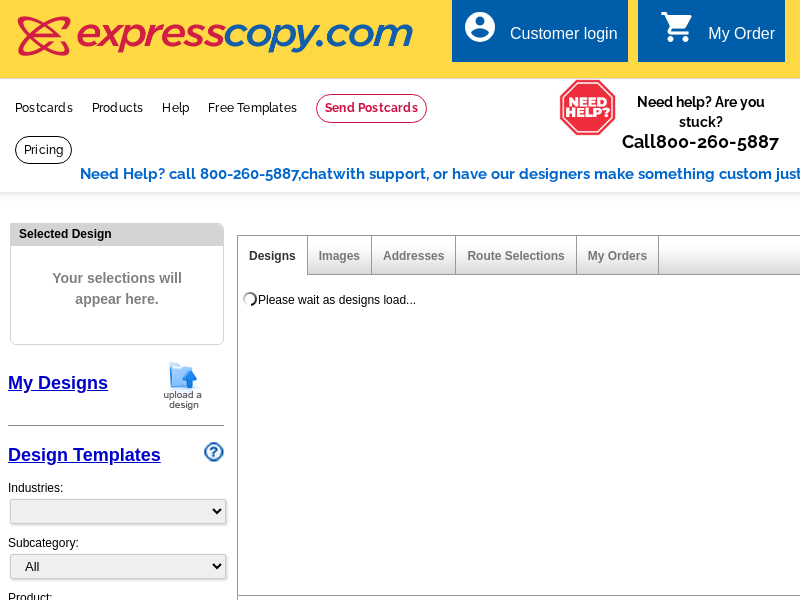select on "785" 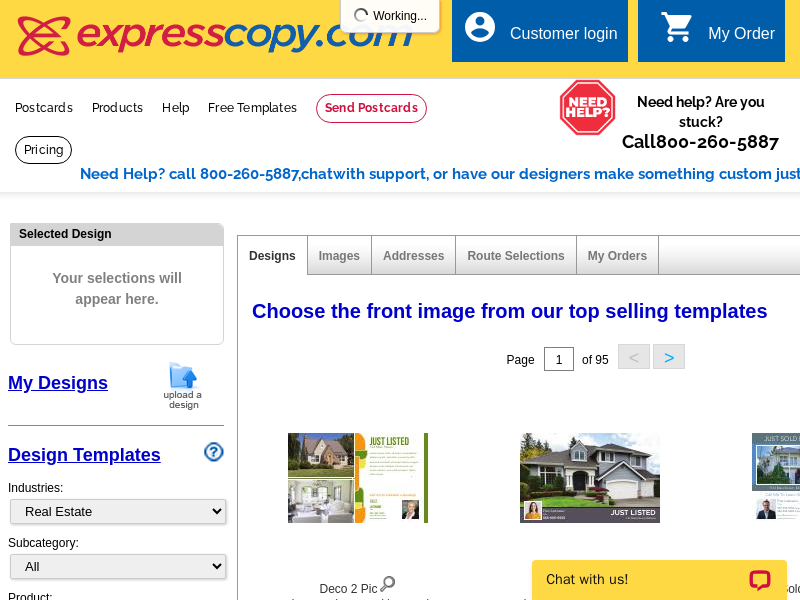 scroll, scrollTop: 0, scrollLeft: 0, axis: both 